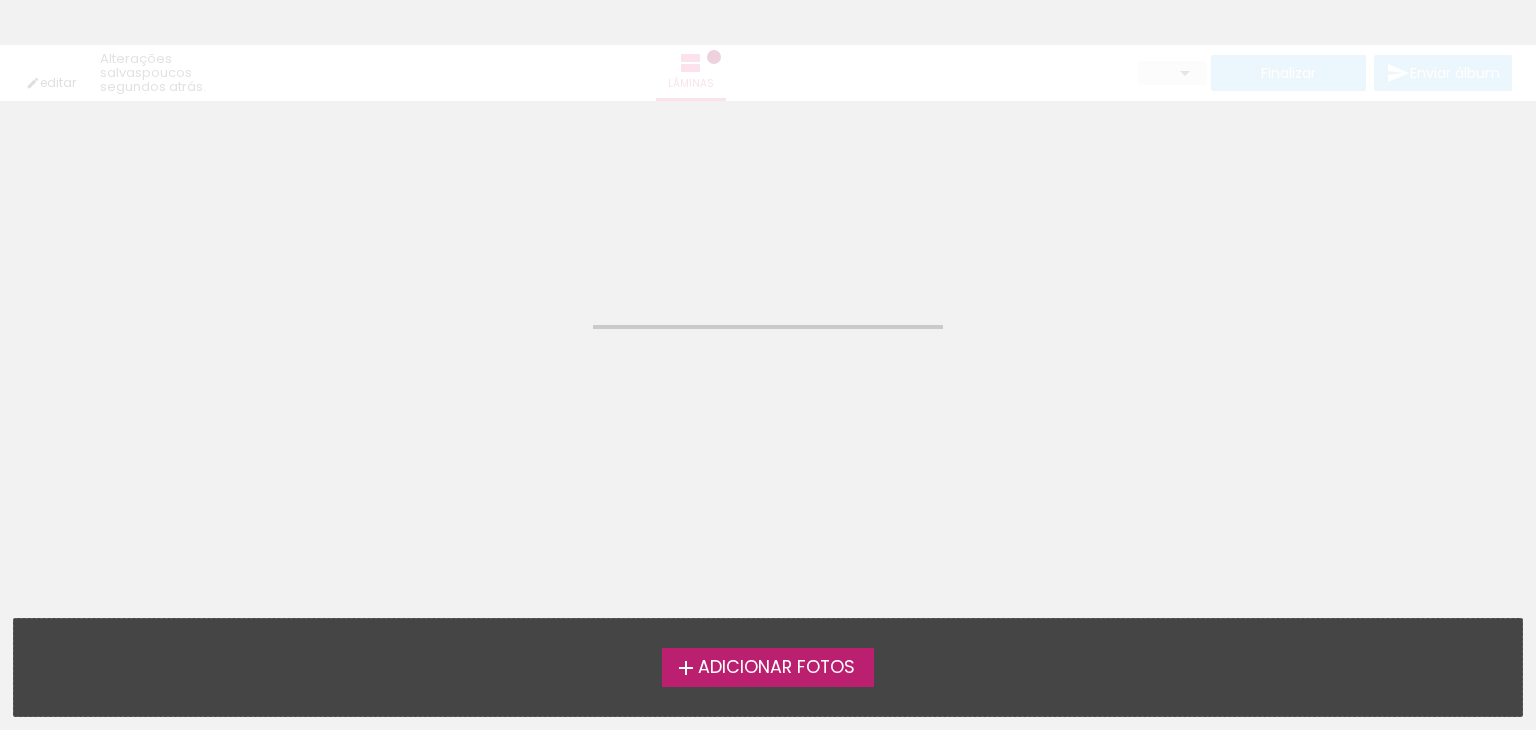 scroll, scrollTop: 0, scrollLeft: 0, axis: both 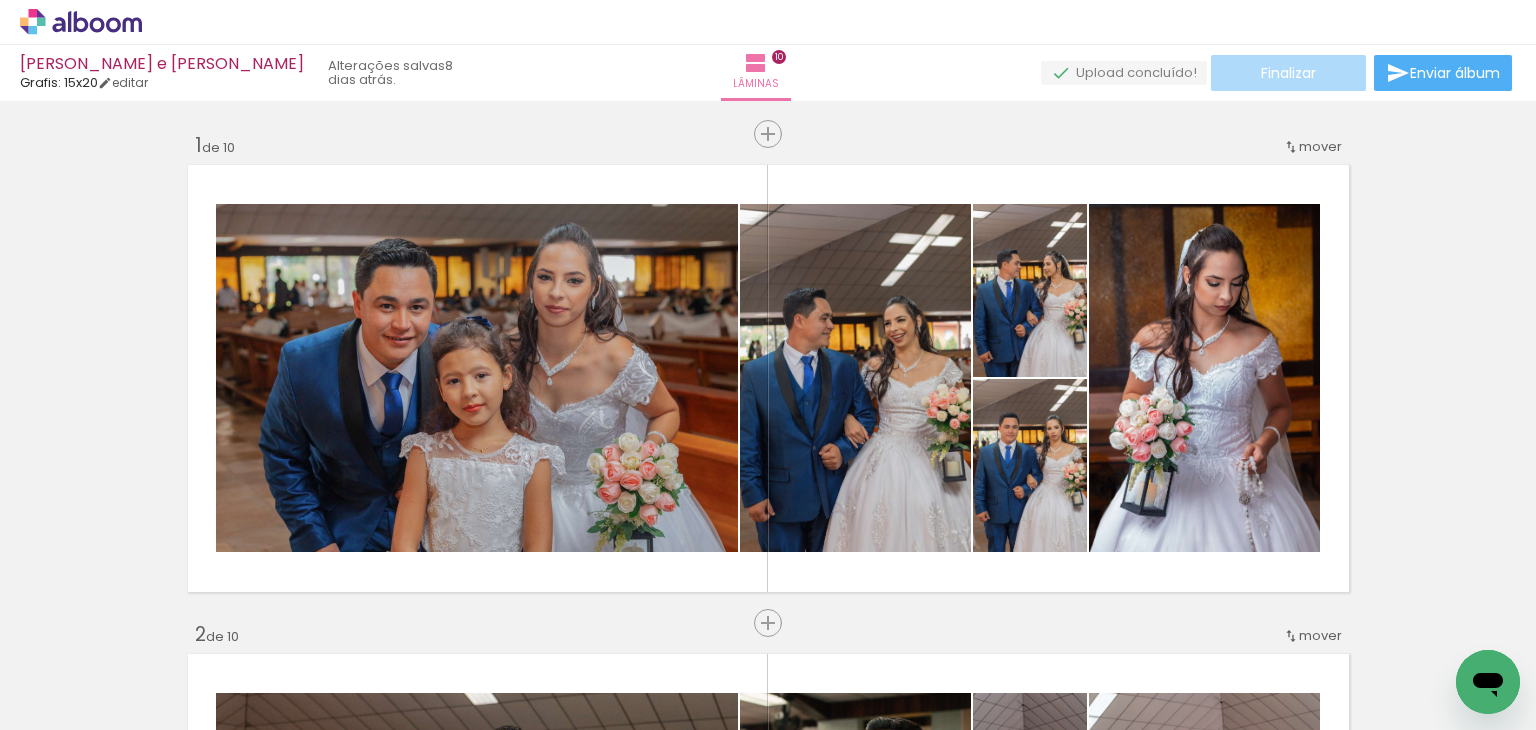 click on "Finalizar" 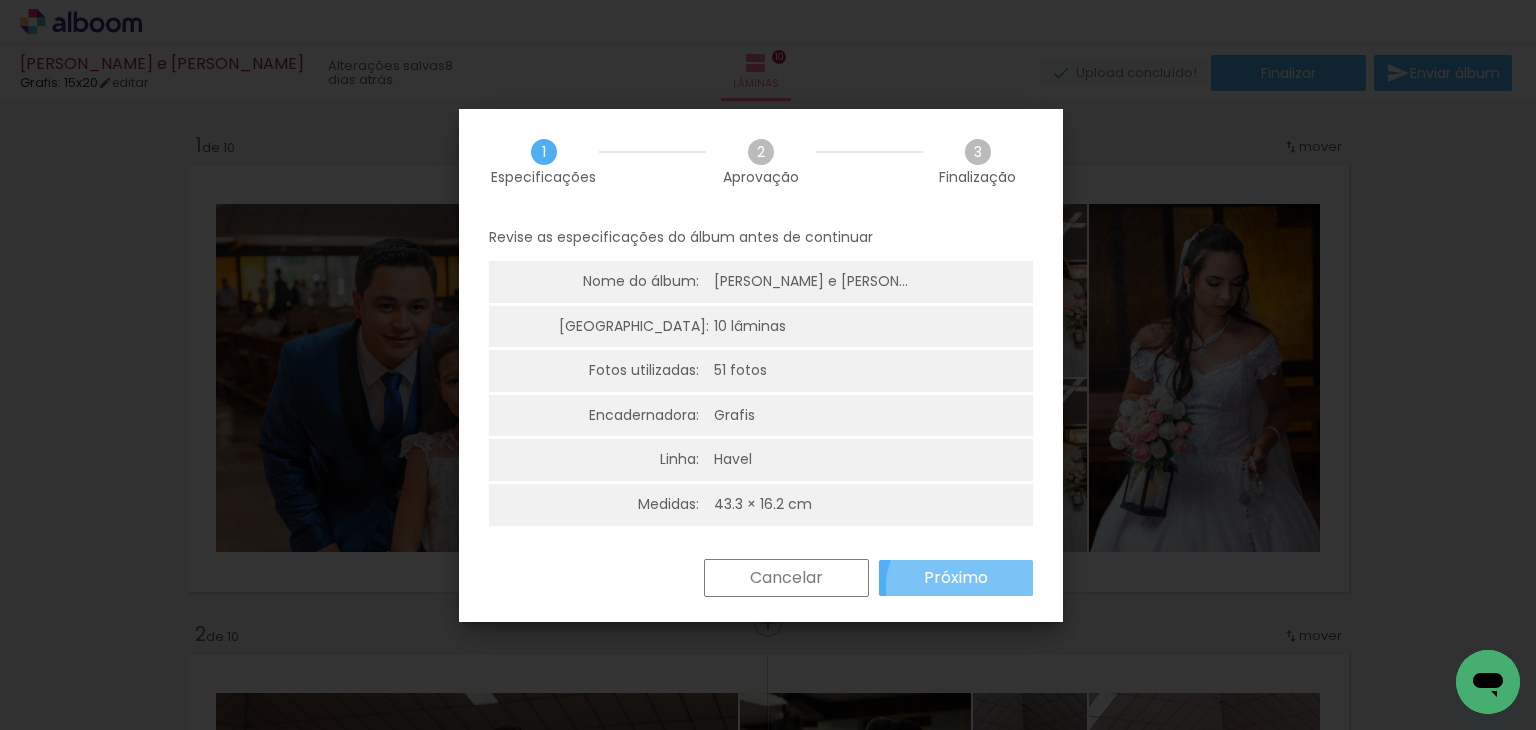 click on "Próximo" at bounding box center [0, 0] 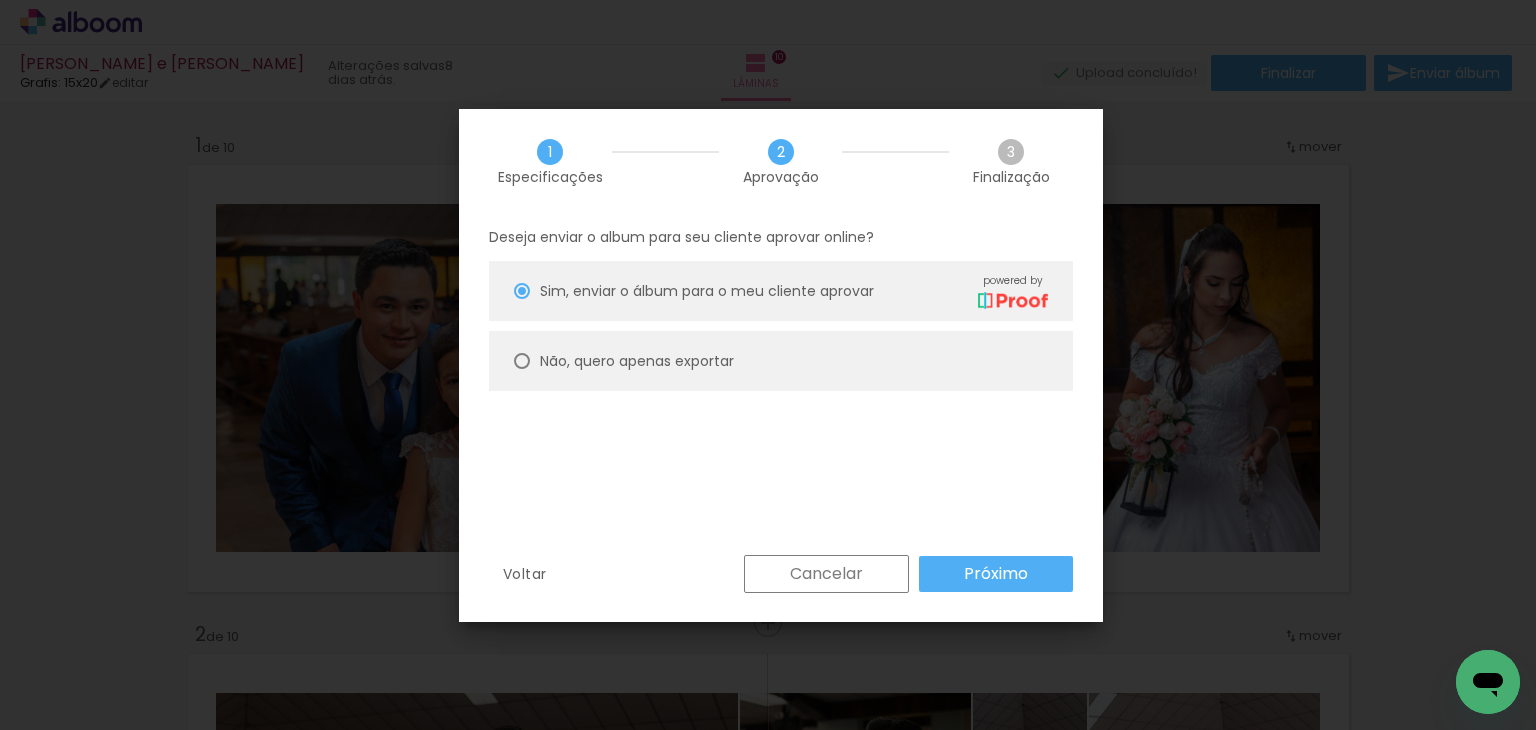 click on "Não, quero apenas exportar" at bounding box center (781, 361) 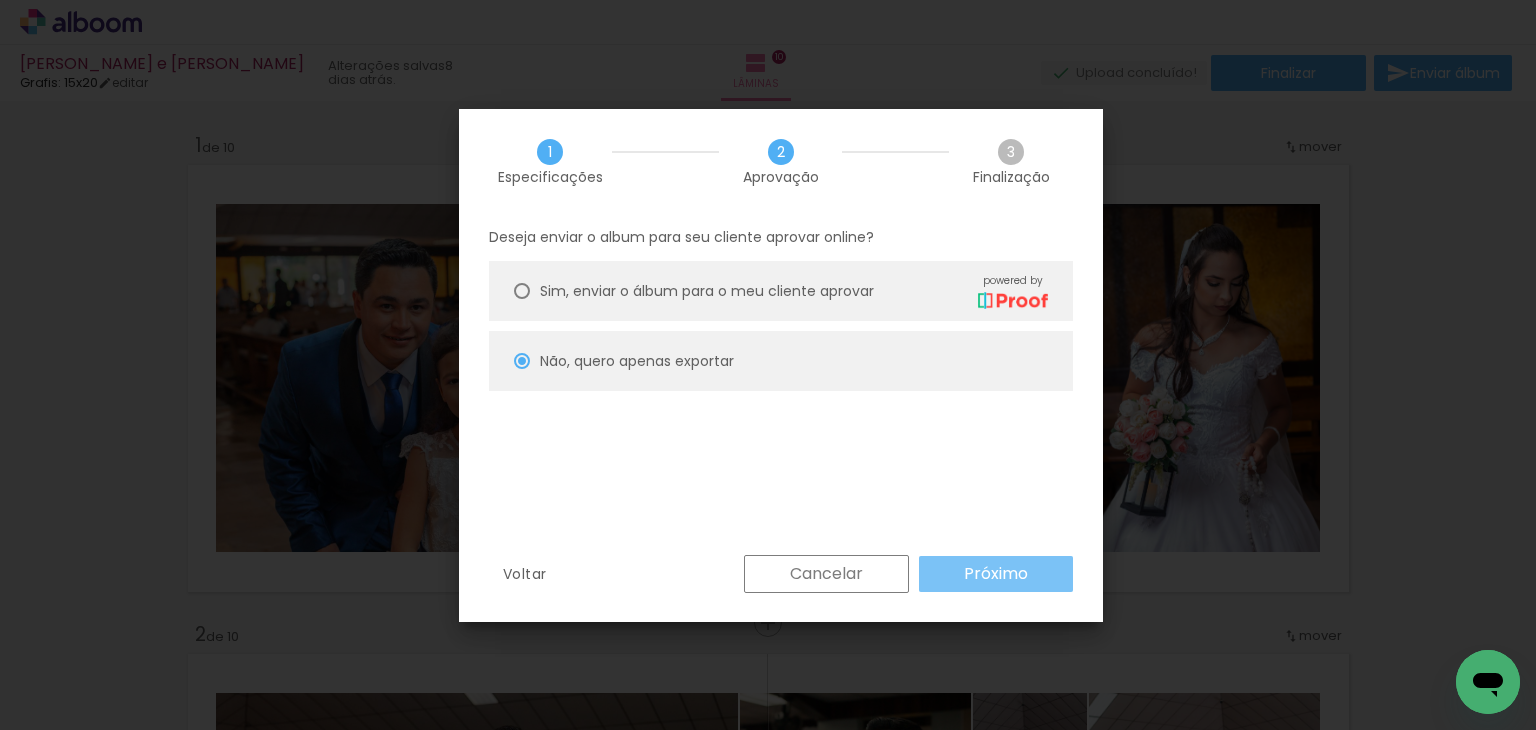 click on "Próximo" at bounding box center (996, 574) 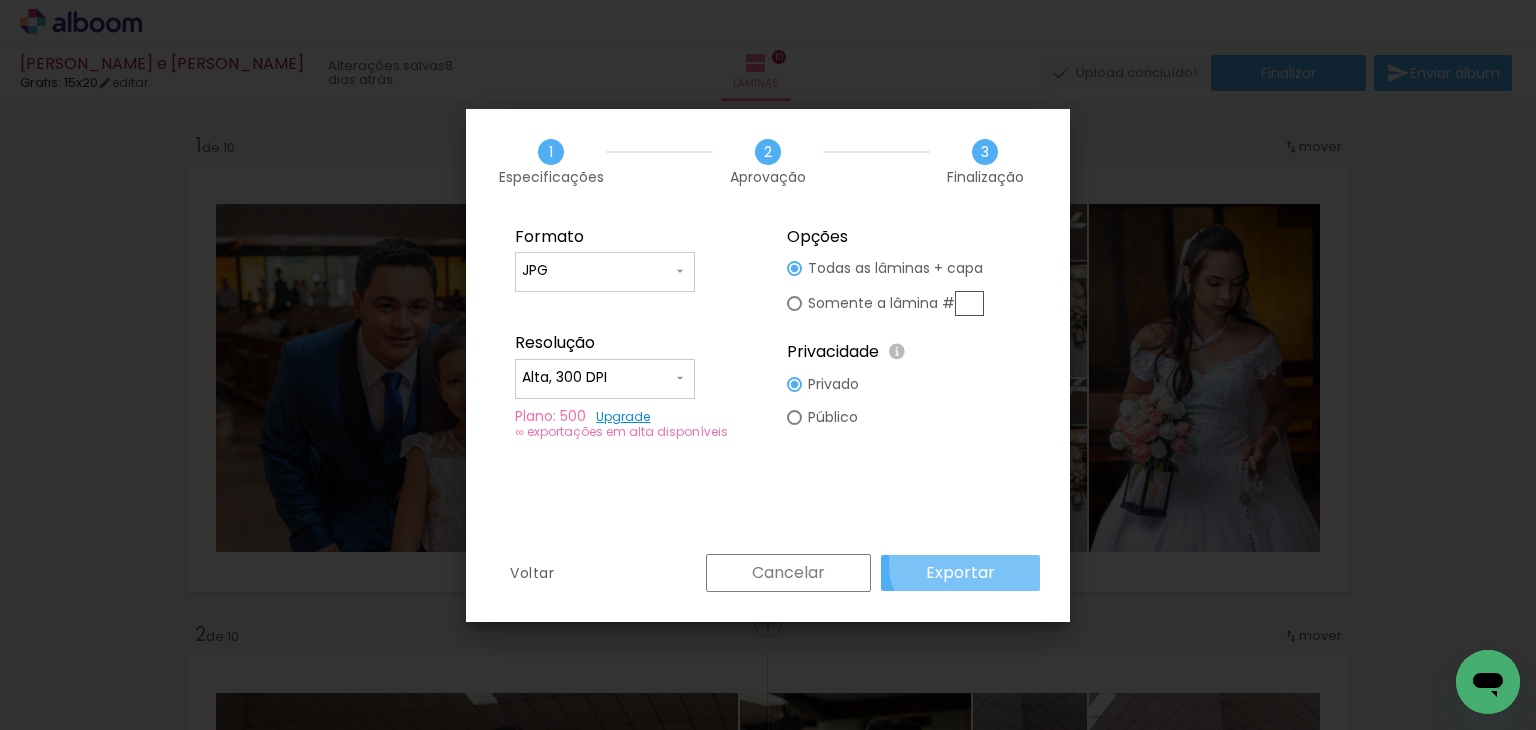 click on "Exportar" at bounding box center [0, 0] 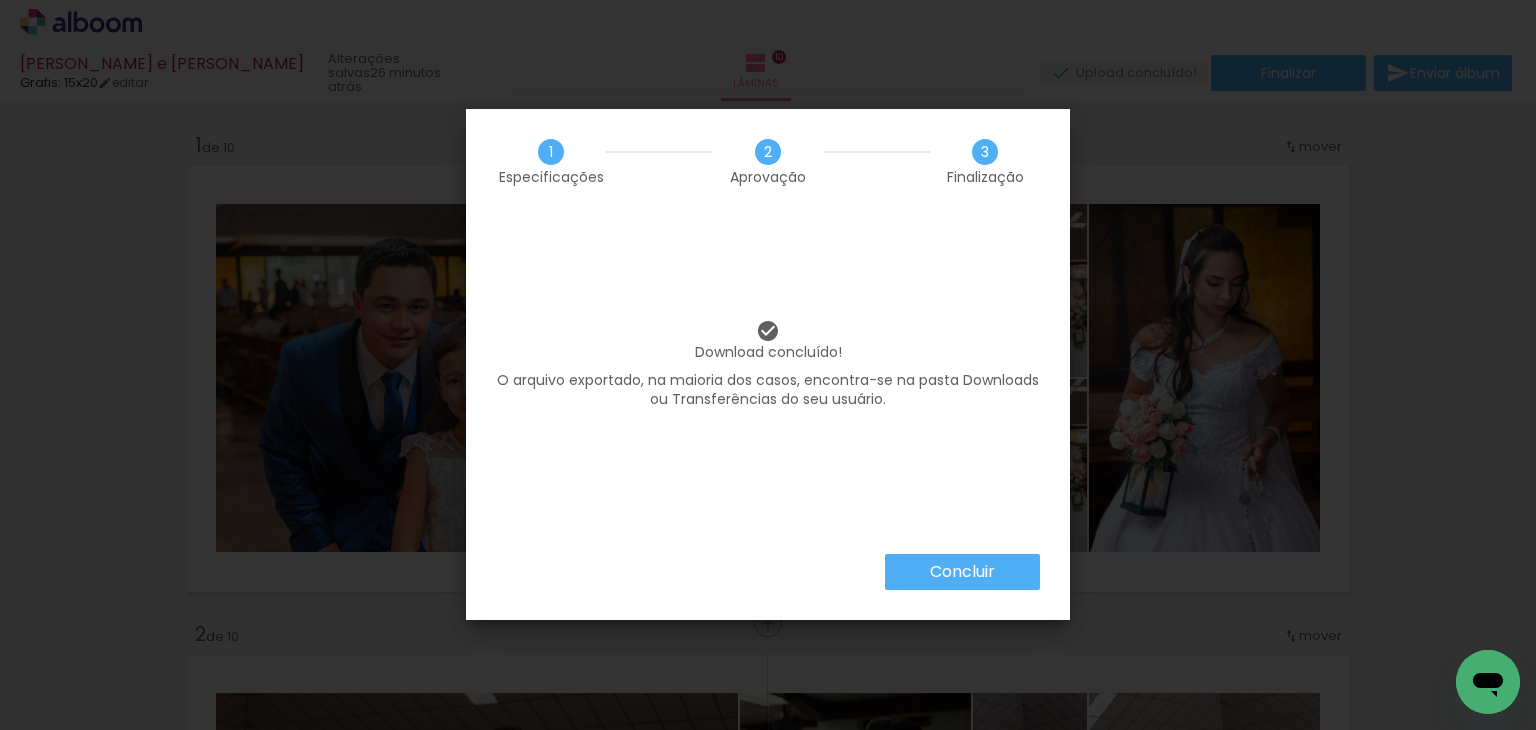 scroll, scrollTop: 0, scrollLeft: 0, axis: both 